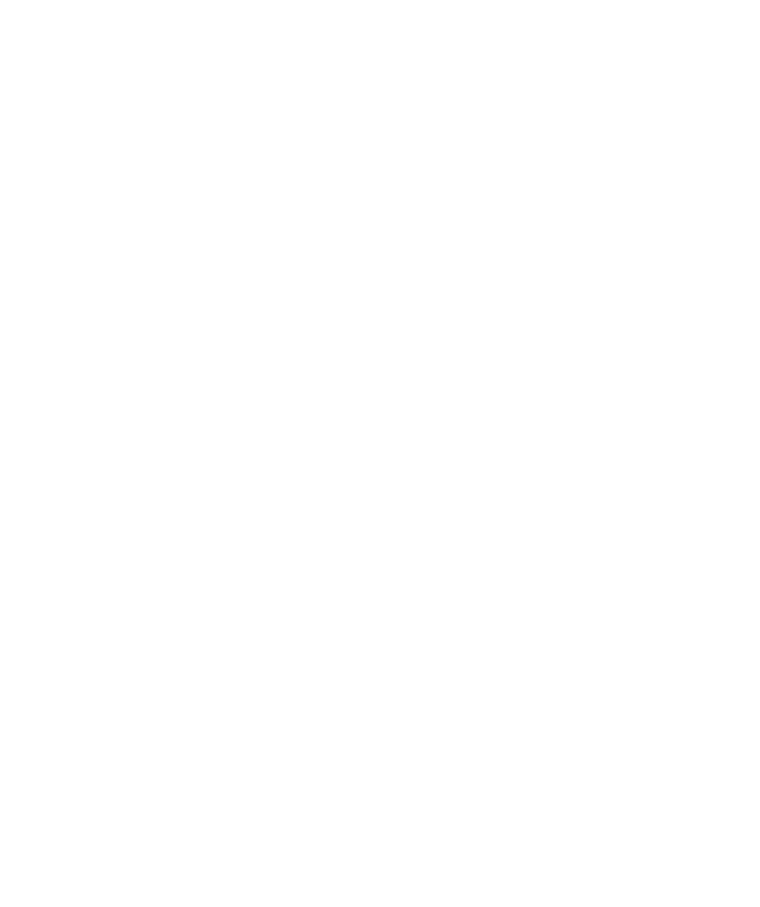 select on "*" 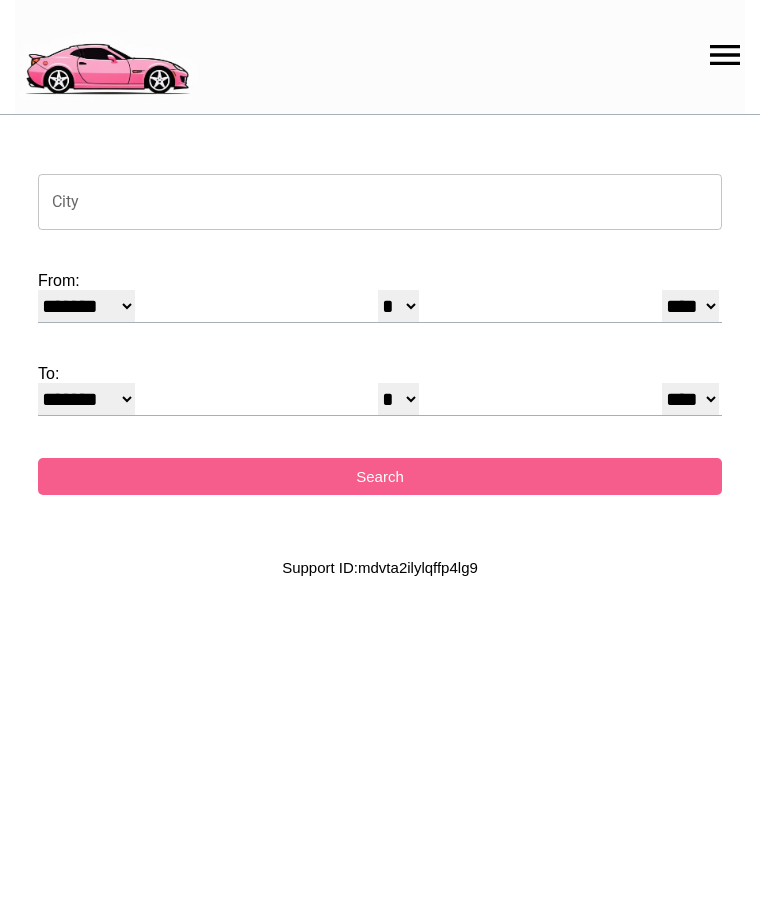 scroll, scrollTop: 0, scrollLeft: 0, axis: both 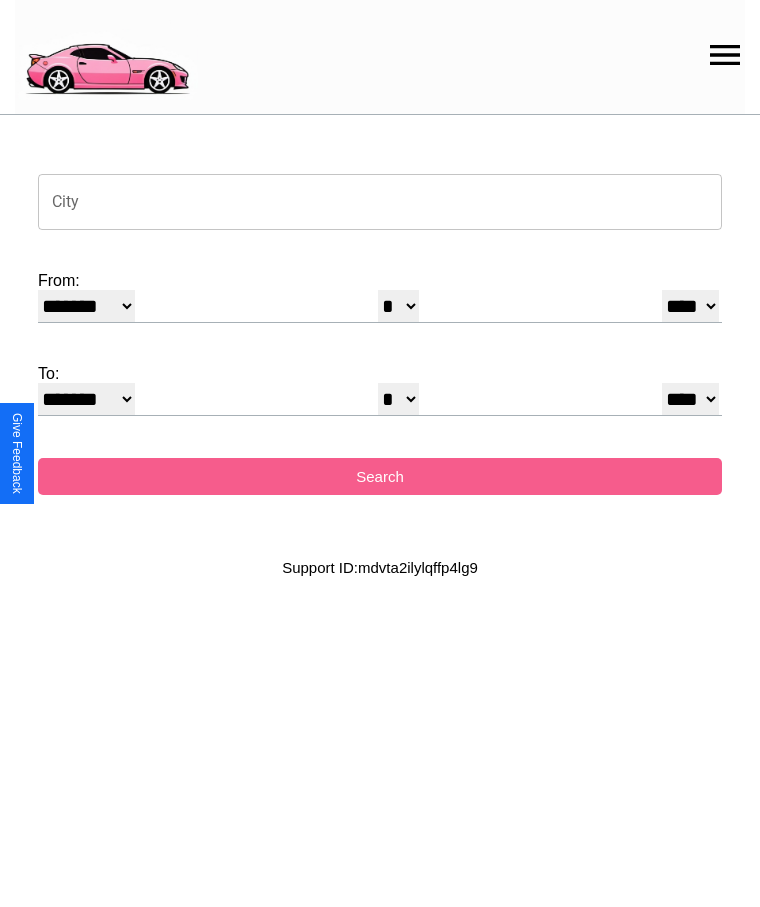 click 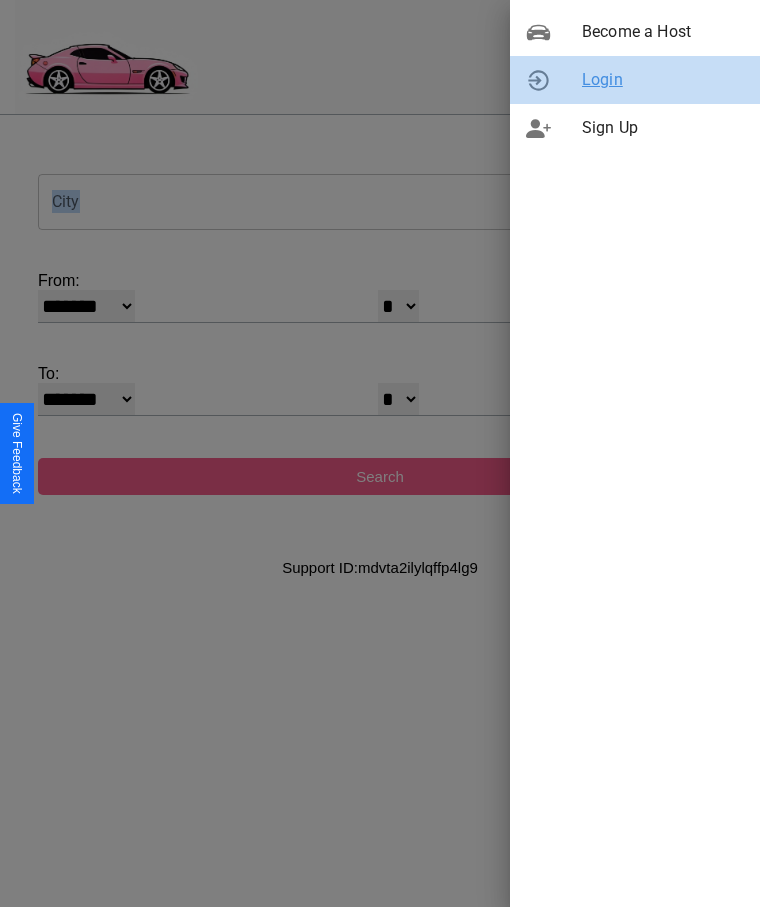 click on "Login" at bounding box center (663, 80) 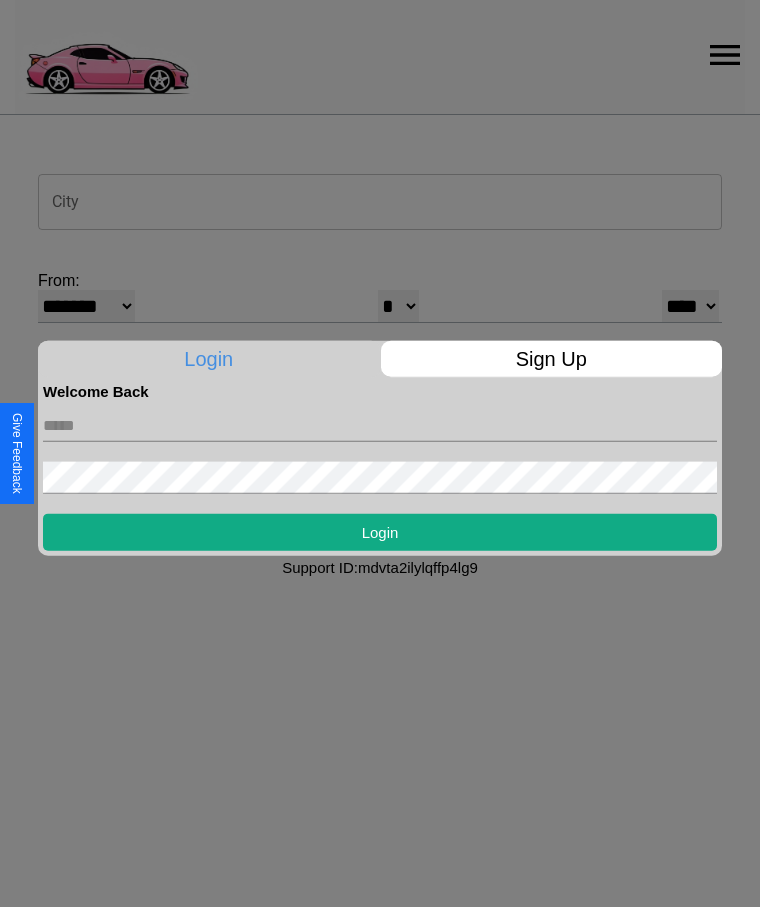 click at bounding box center (380, 425) 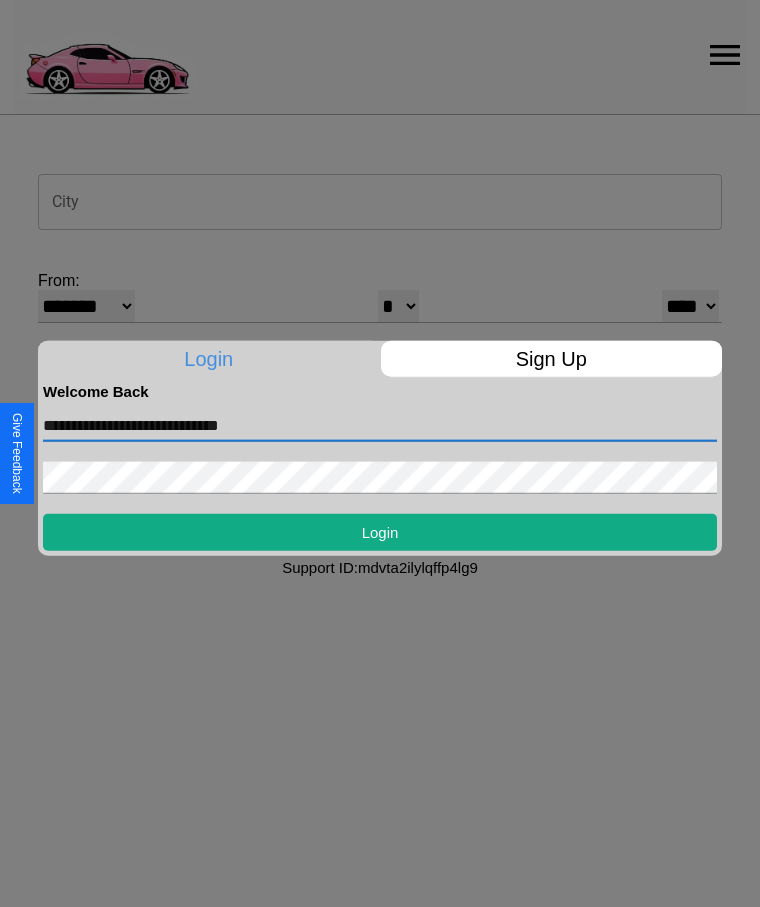 type on "**********" 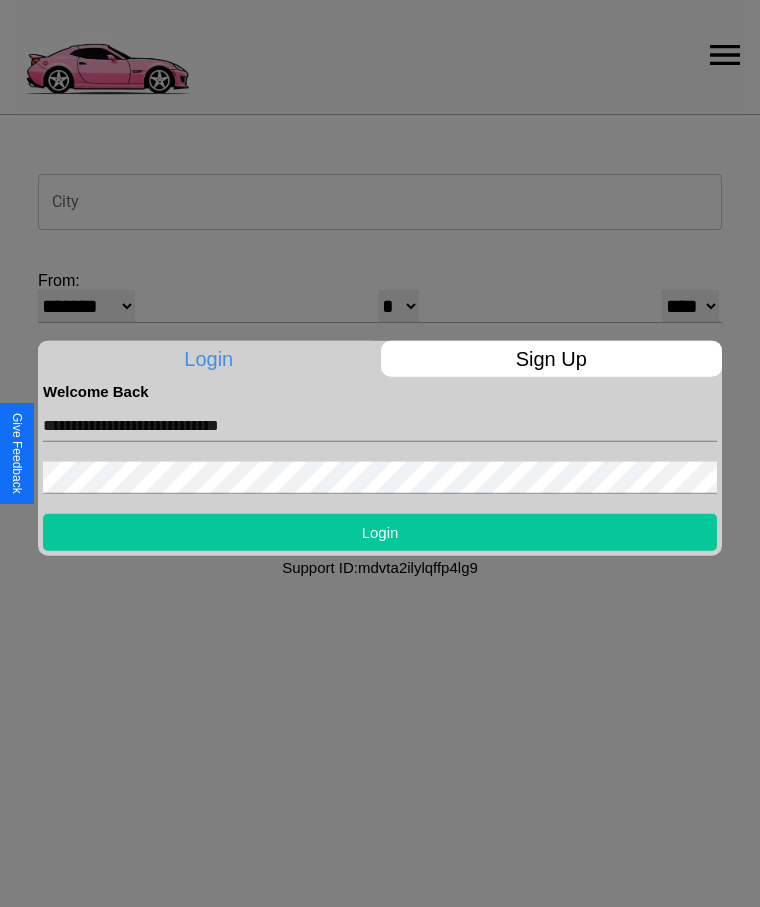 click on "Login" at bounding box center (380, 531) 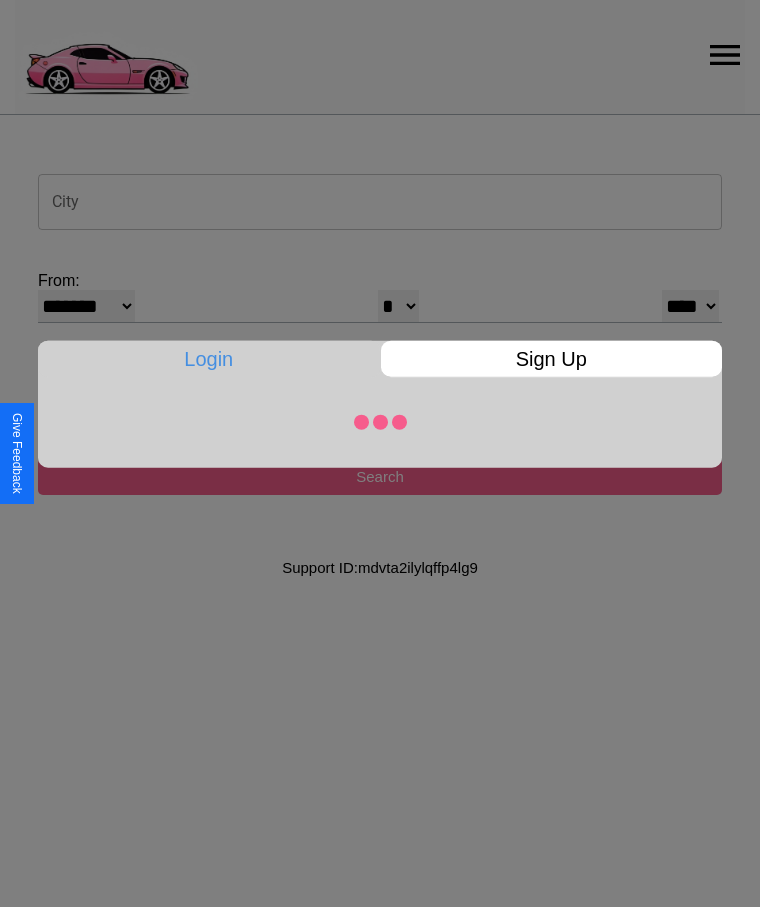 select on "*" 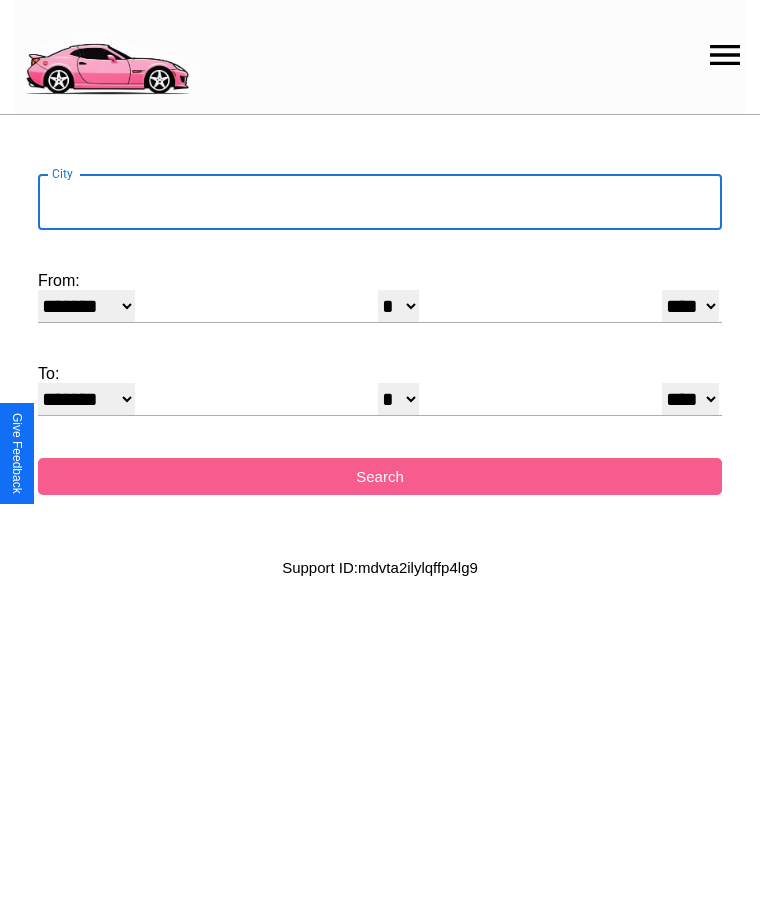 click on "City" at bounding box center (380, 202) 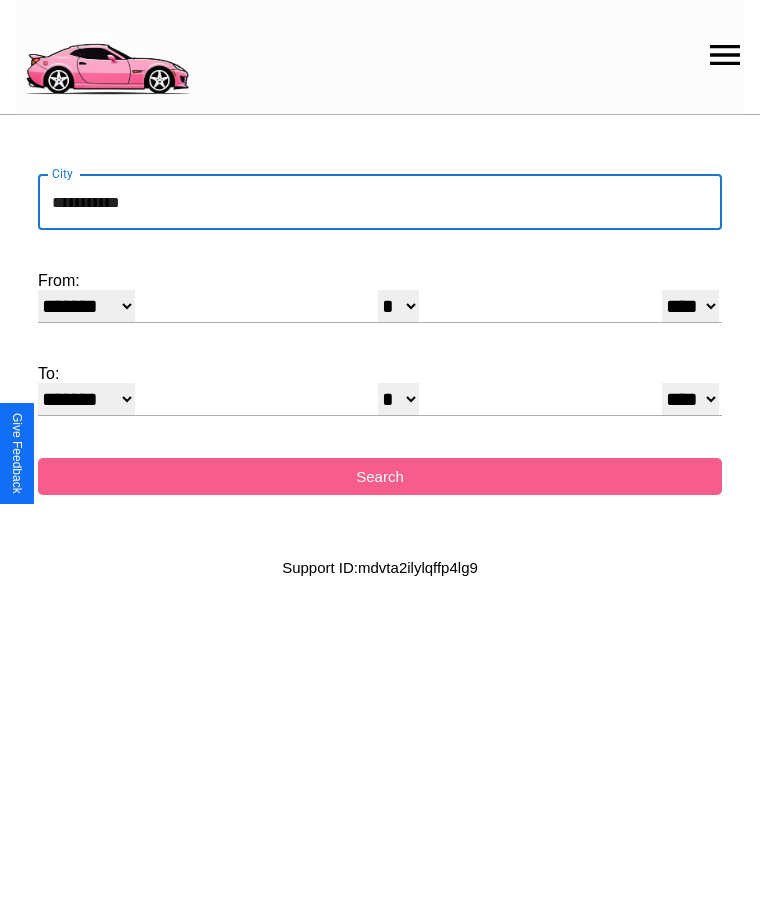 type on "**********" 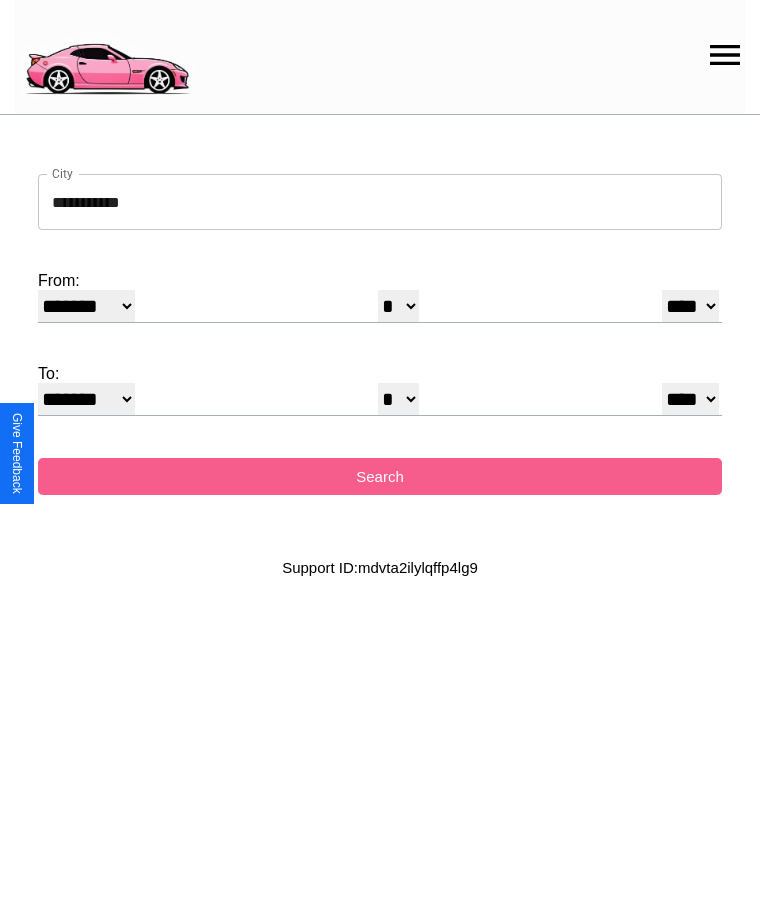 click on "******* ******** ***** ***** *** **** **** ****** ********* ******* ******** ********" at bounding box center [86, 306] 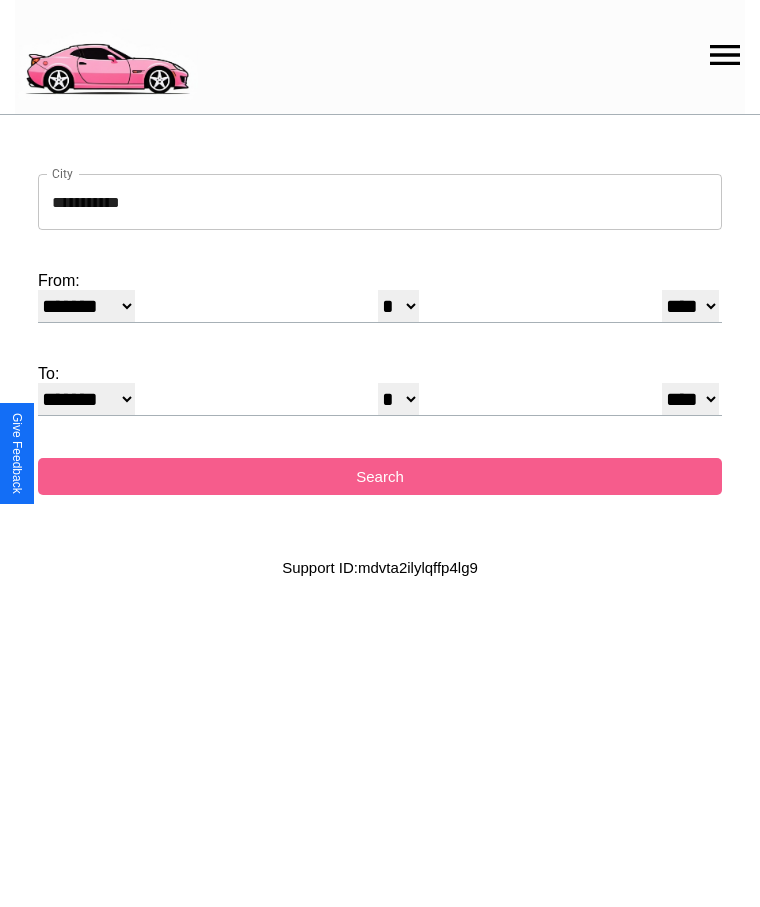 select on "*" 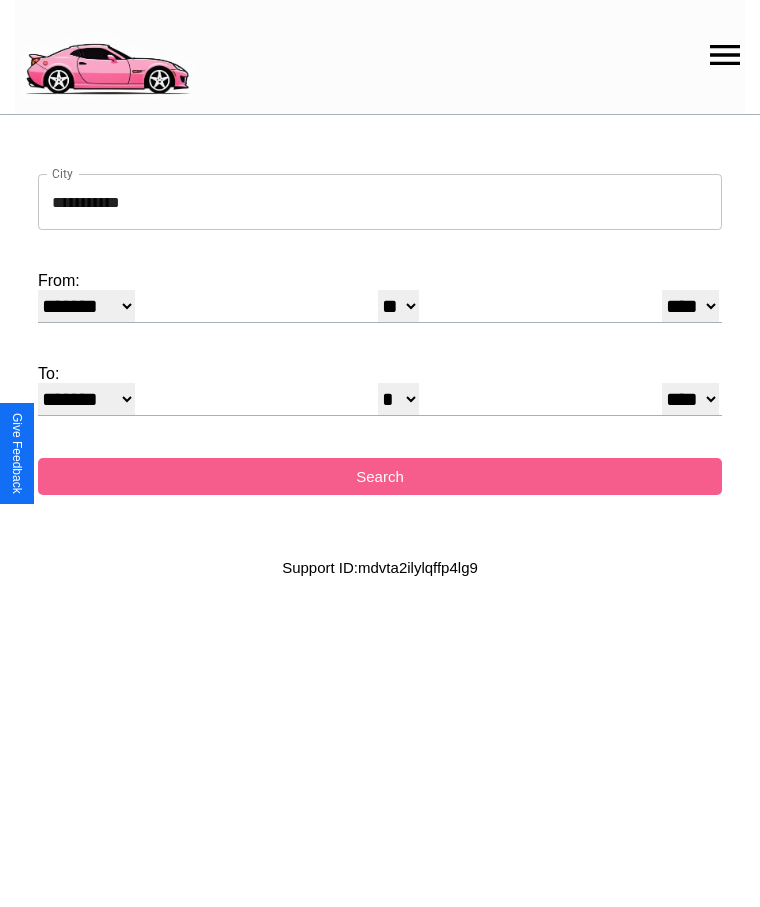 click on "**** **** **** **** **** **** **** **** **** ****" at bounding box center [690, 306] 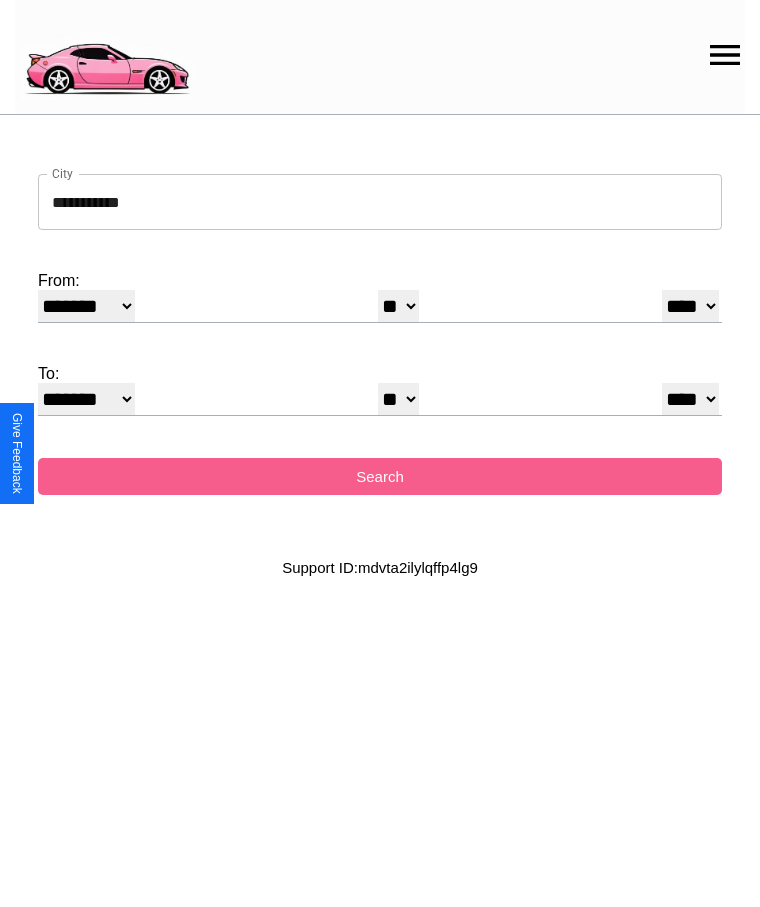 click on "******* ******** ***** ***** *** **** **** ****** ********* ******* ******** ********" at bounding box center (86, 399) 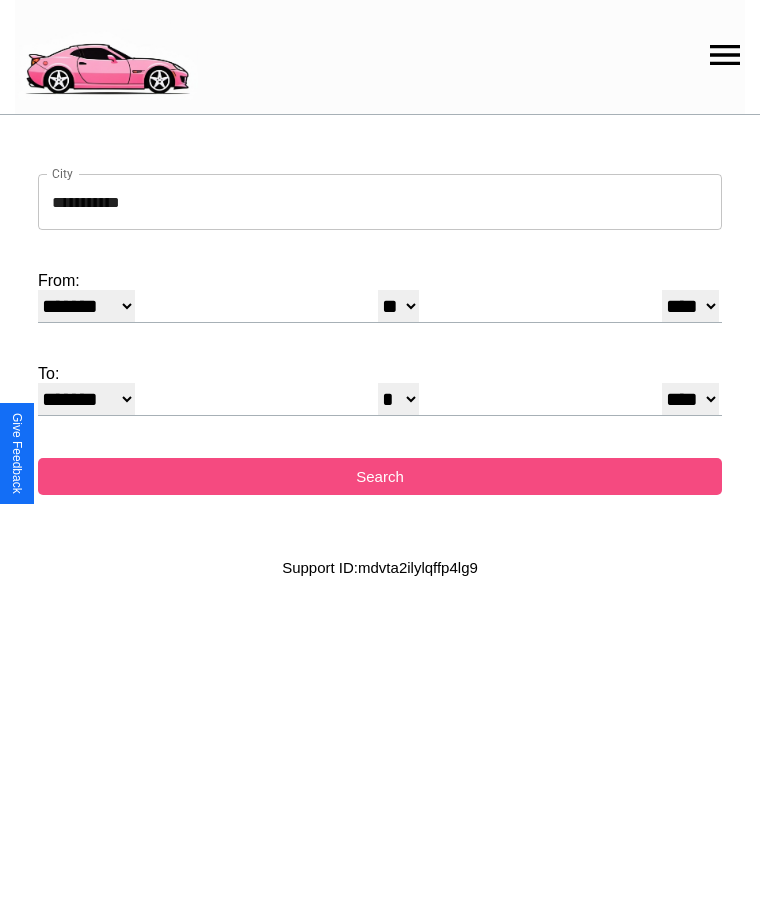 click on "Search" at bounding box center [380, 476] 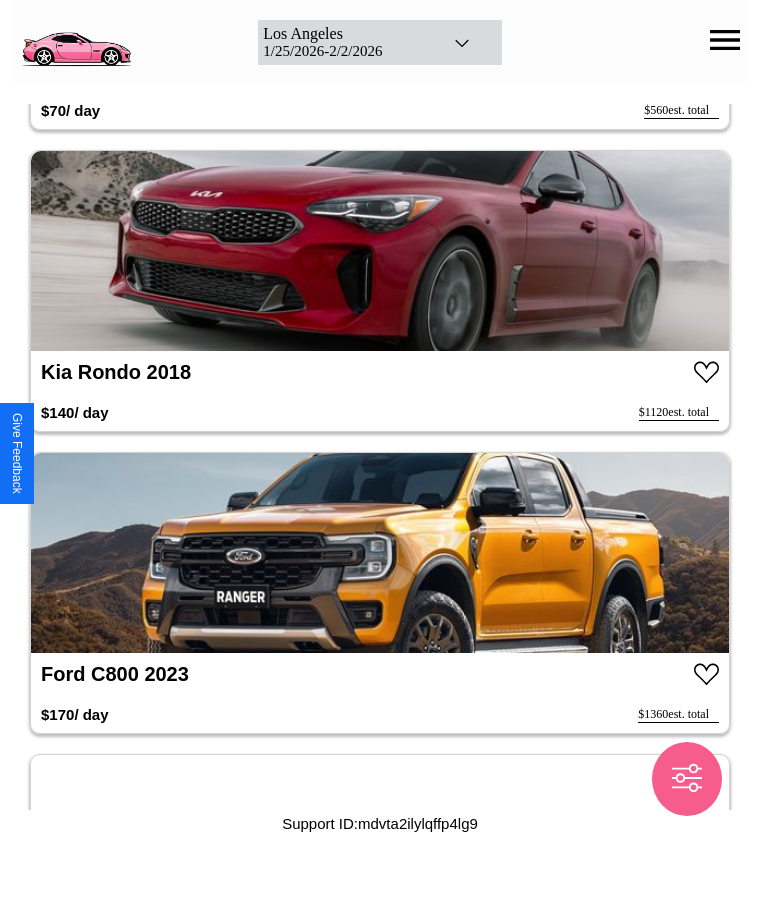 scroll, scrollTop: 1328, scrollLeft: 0, axis: vertical 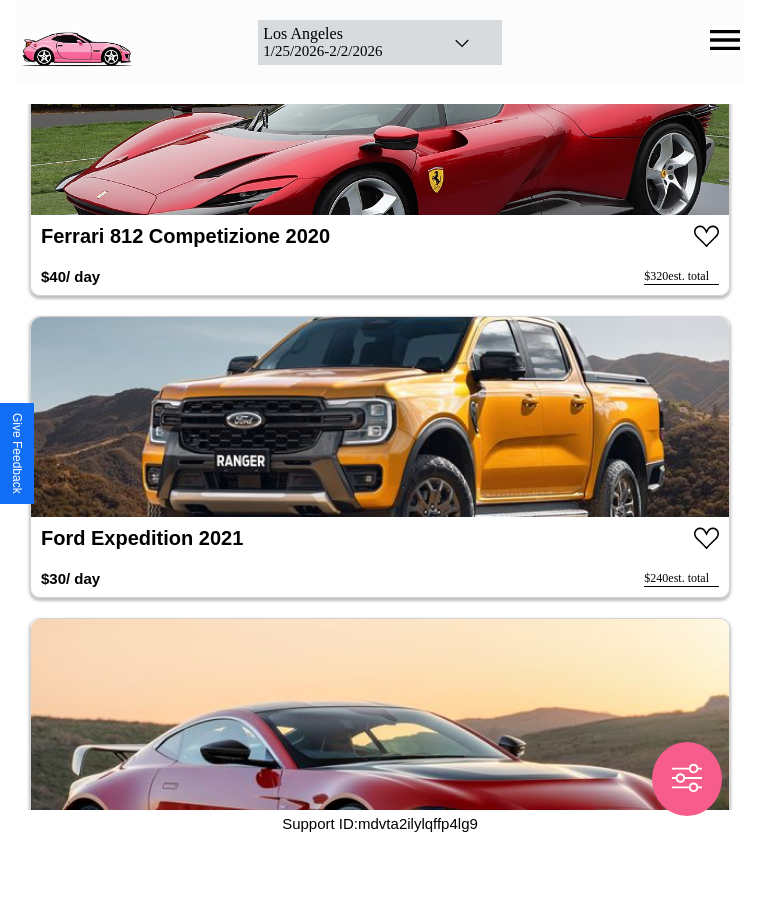 click at bounding box center [380, 417] 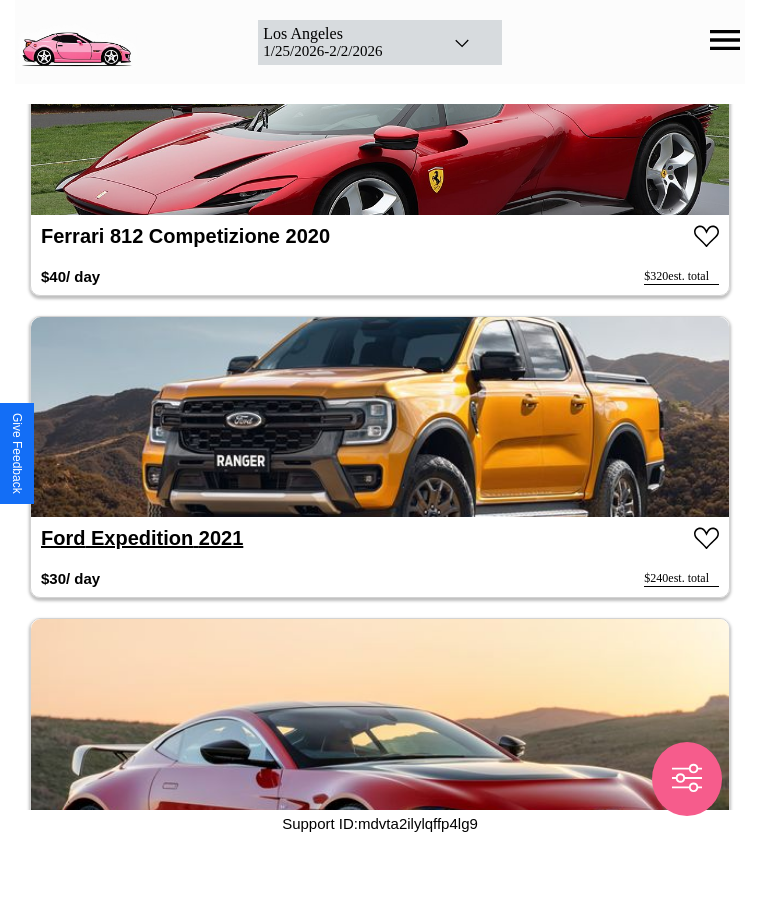 click on "Ford   Expedition   2021" at bounding box center [142, 538] 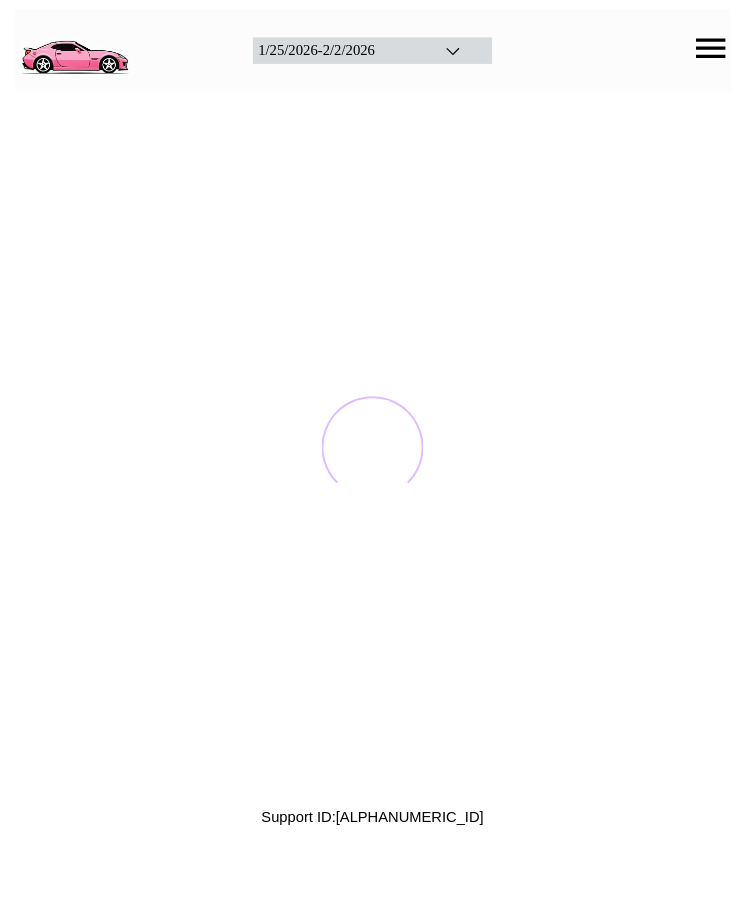scroll, scrollTop: 0, scrollLeft: 0, axis: both 